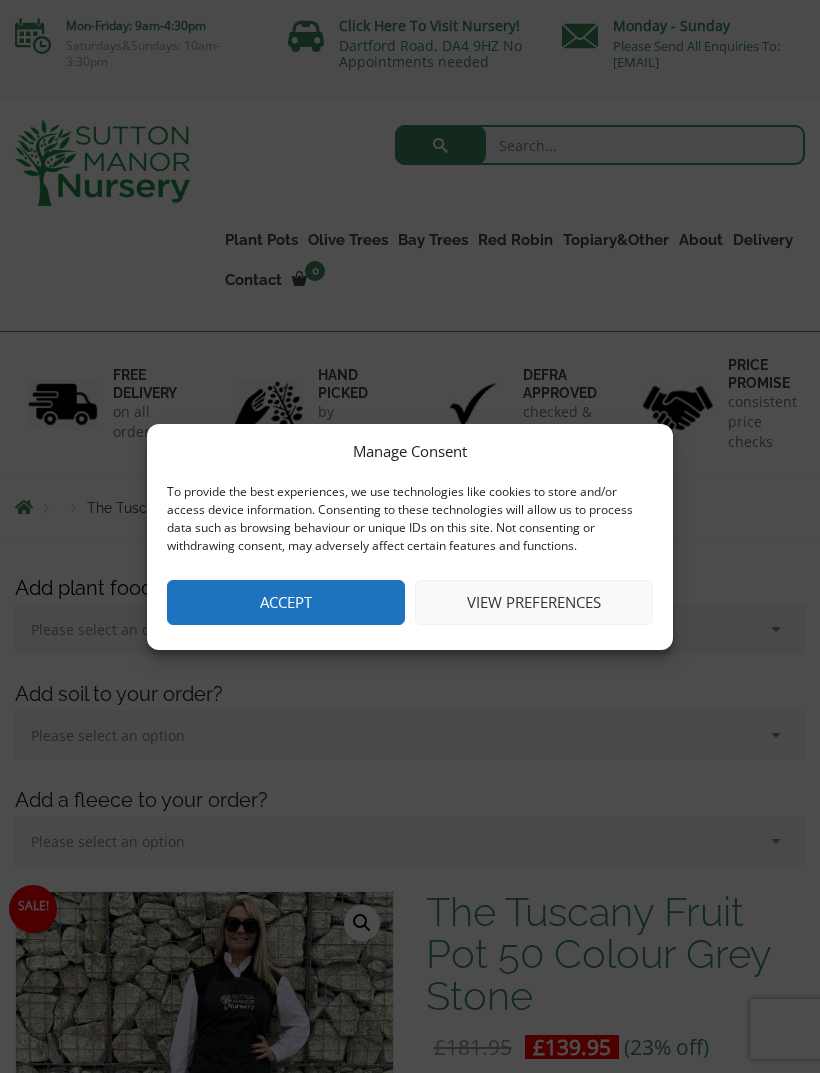 scroll, scrollTop: 0, scrollLeft: 0, axis: both 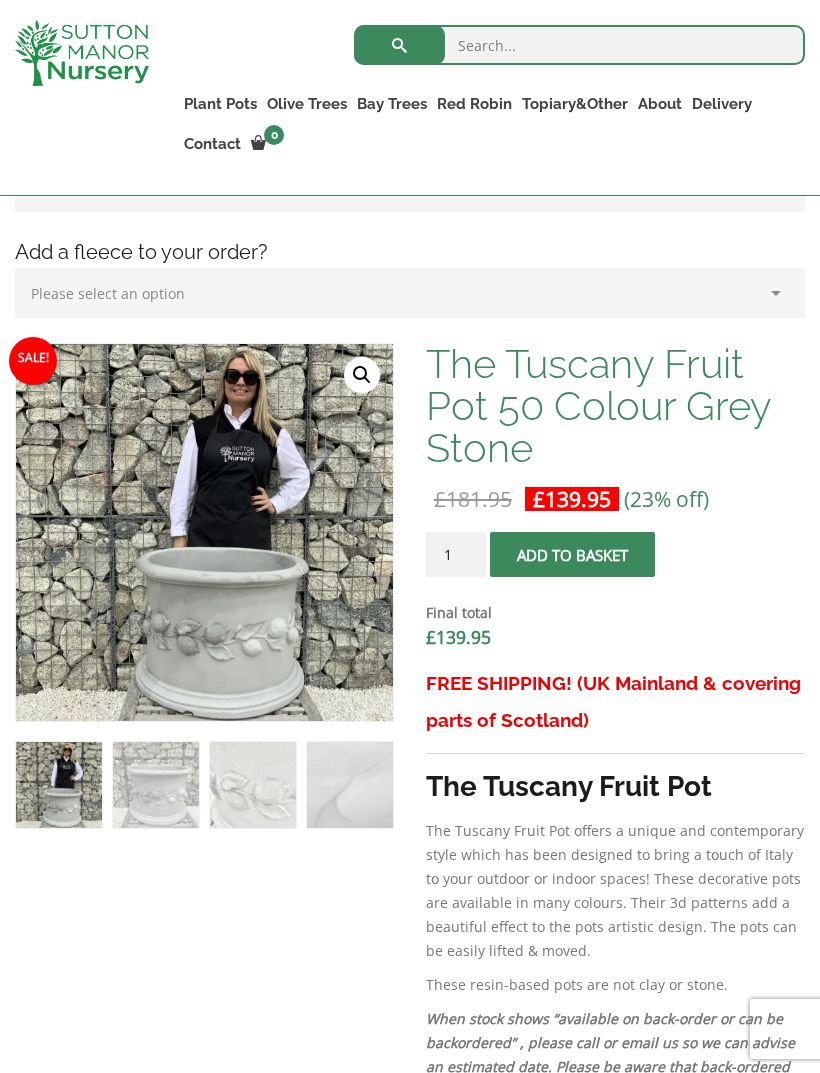 click on "Resin Bonded Pots
The Milan Pots
The Capri Pots
The Brunello Pots
The Venice Cube Pots
The Barolo Pots
The Rome Bowl
The Olive Jar
The Sicilian Pots
The Mediterranean Pots
The San Marino Pots
The Tuscany Fruit Pots
The Pompei Pots
The Florence Oval Pot
The Alfresco Pots
100% Italian Terracotta
Shallow Bowl Grande
Rolled Rim Classico
Cylinders Traditionals
Squares And Troughs
Jars And Urns
The Atlantis Pots
The Old Stone Pots
The Iron Stone Pots
Fibre Clay Pots
Vietnamese Pots" at bounding box center (0, 0) 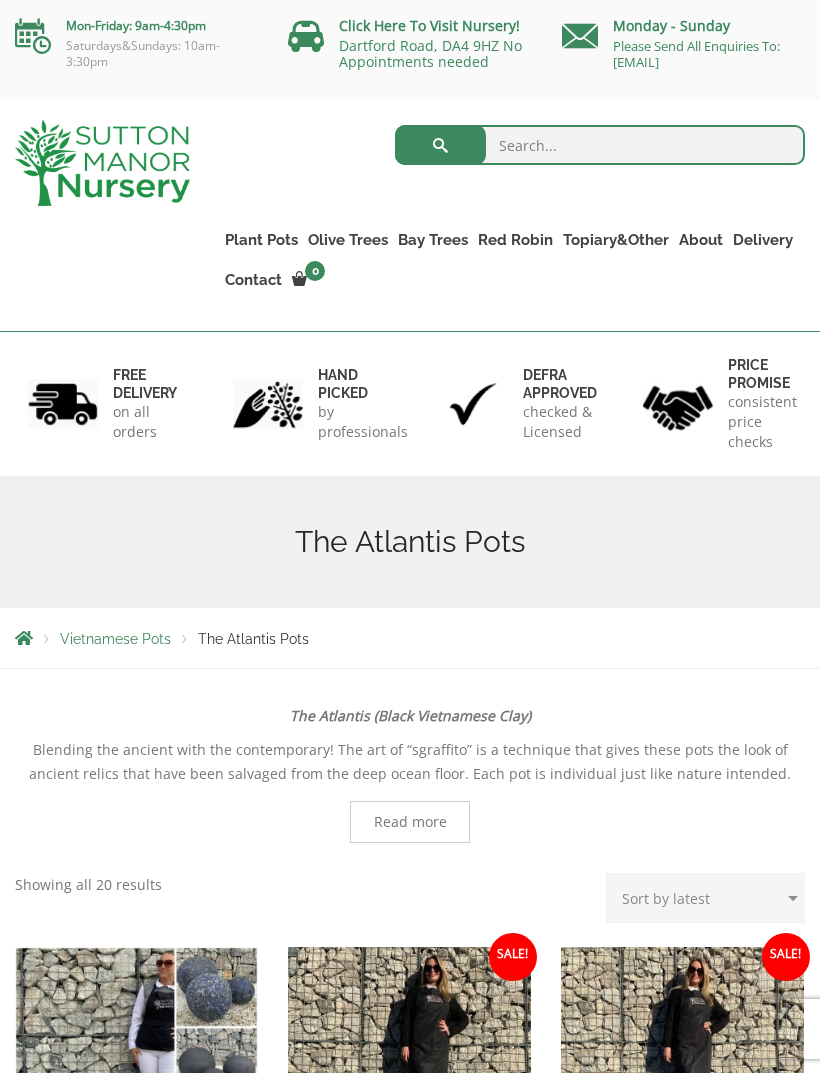 scroll, scrollTop: 0, scrollLeft: 0, axis: both 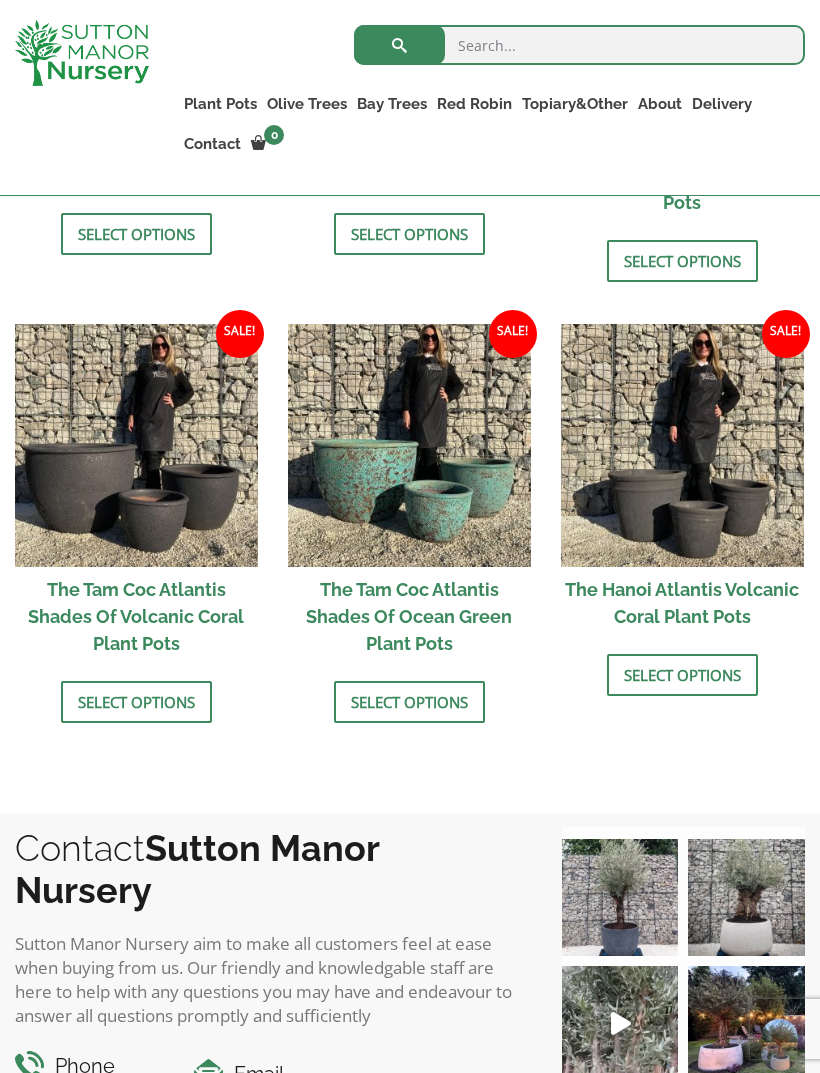 click on "Select options" at bounding box center (409, 702) 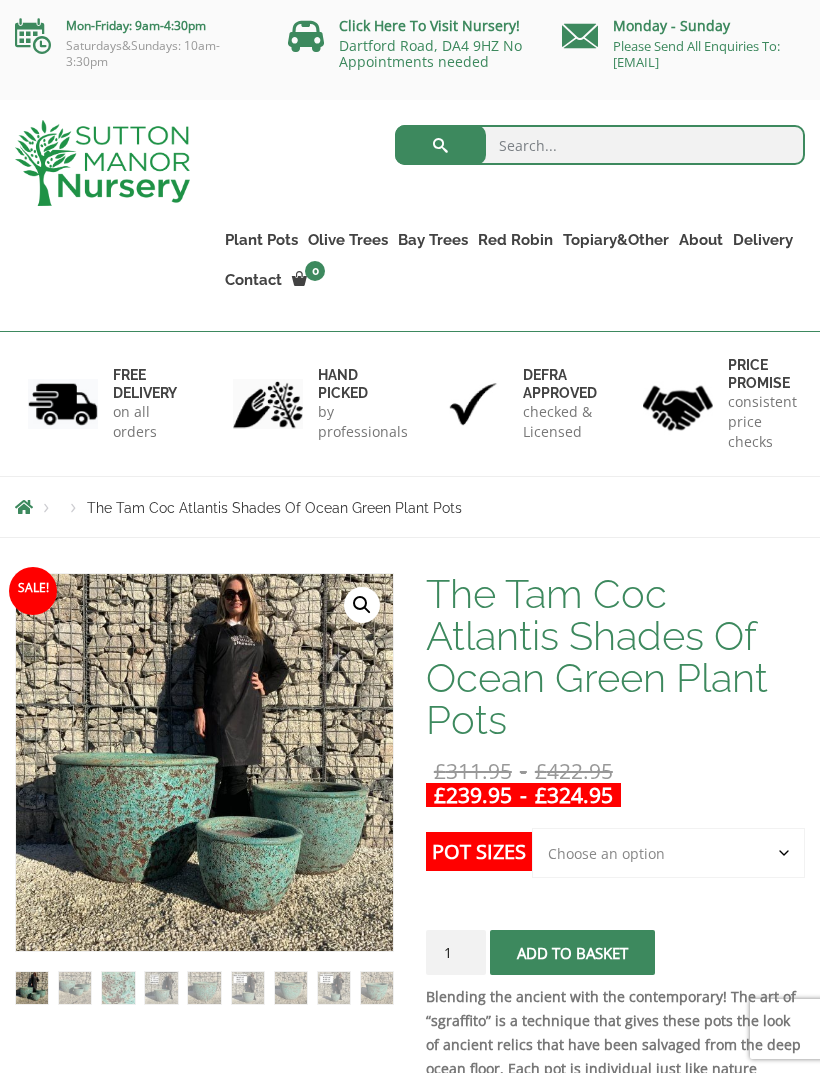 scroll, scrollTop: 0, scrollLeft: 0, axis: both 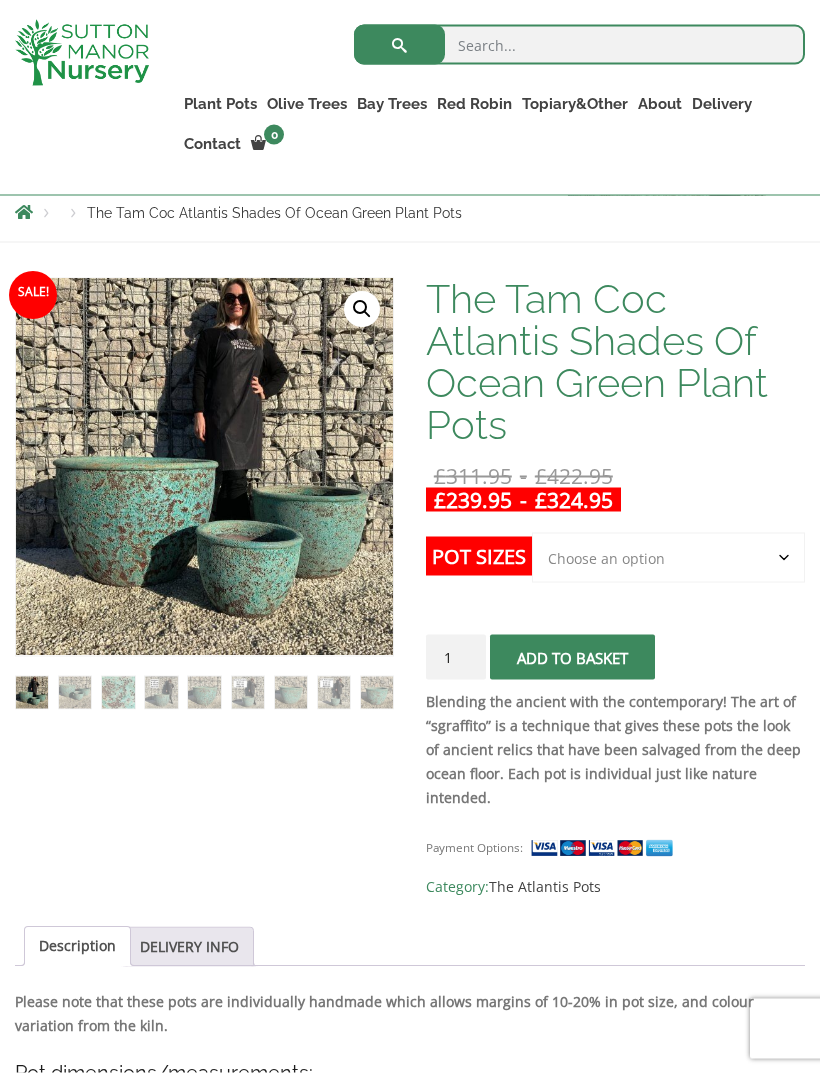 click on "Choose an option Click here to buy the 3rd to Largest Pot In The Picture Click here to buy the 2nd to Largest Pot In The Picture" 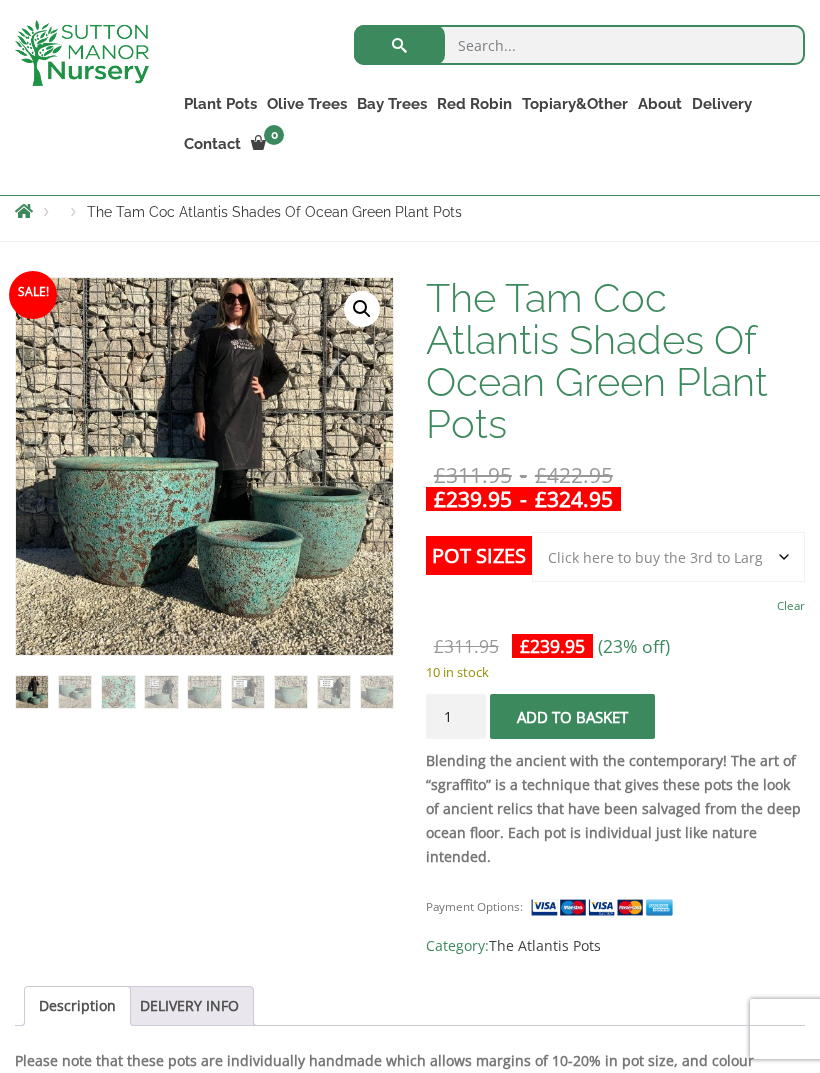 click at bounding box center [516, 778] 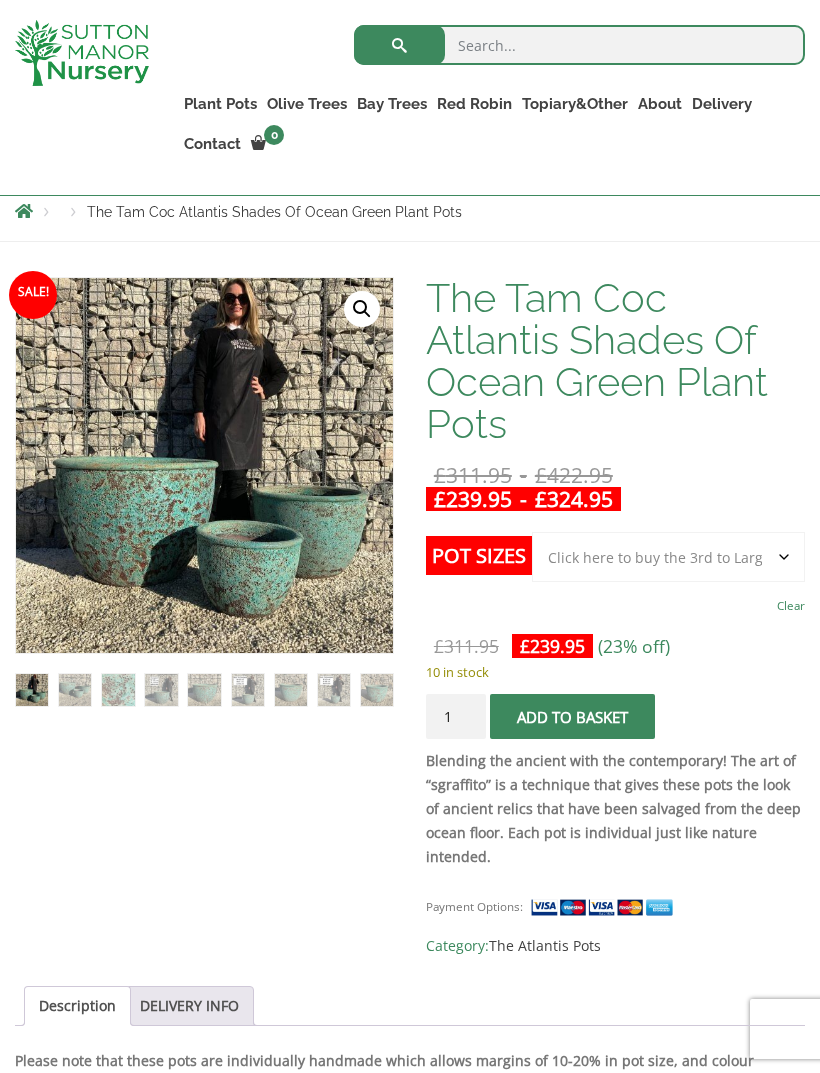 click on "Choose an option Click here to buy the 3rd to Largest Pot In The Picture Click here to buy the 2nd to Largest Pot In The Picture" 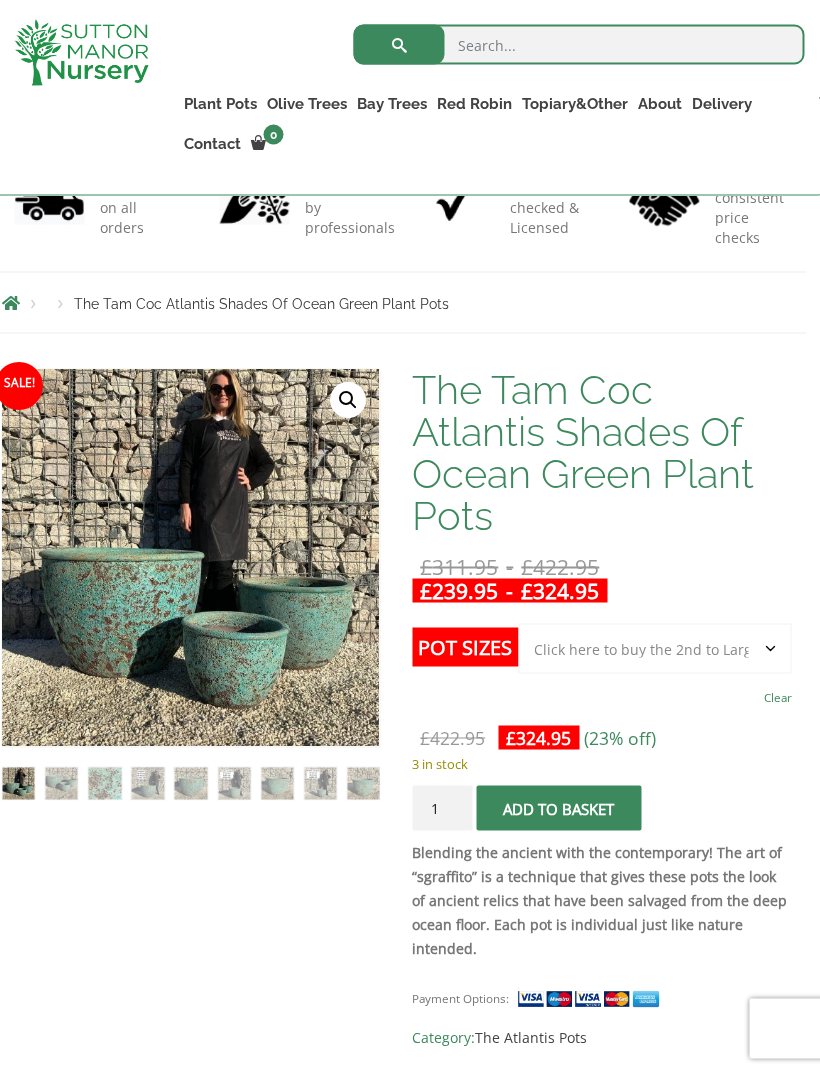 scroll, scrollTop: 169, scrollLeft: 13, axis: both 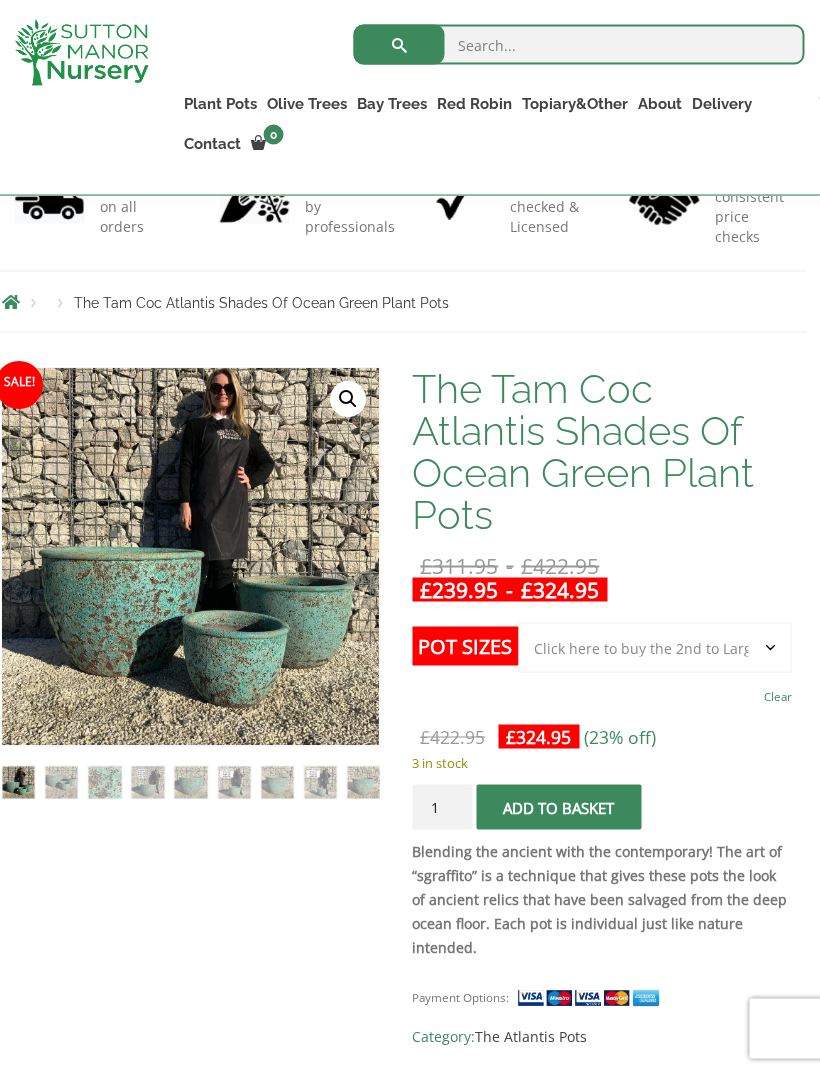 click on "Choose an option Click here to buy the 3rd to Largest Pot In The Picture Click here to buy the 2nd to Largest Pot In The Picture" 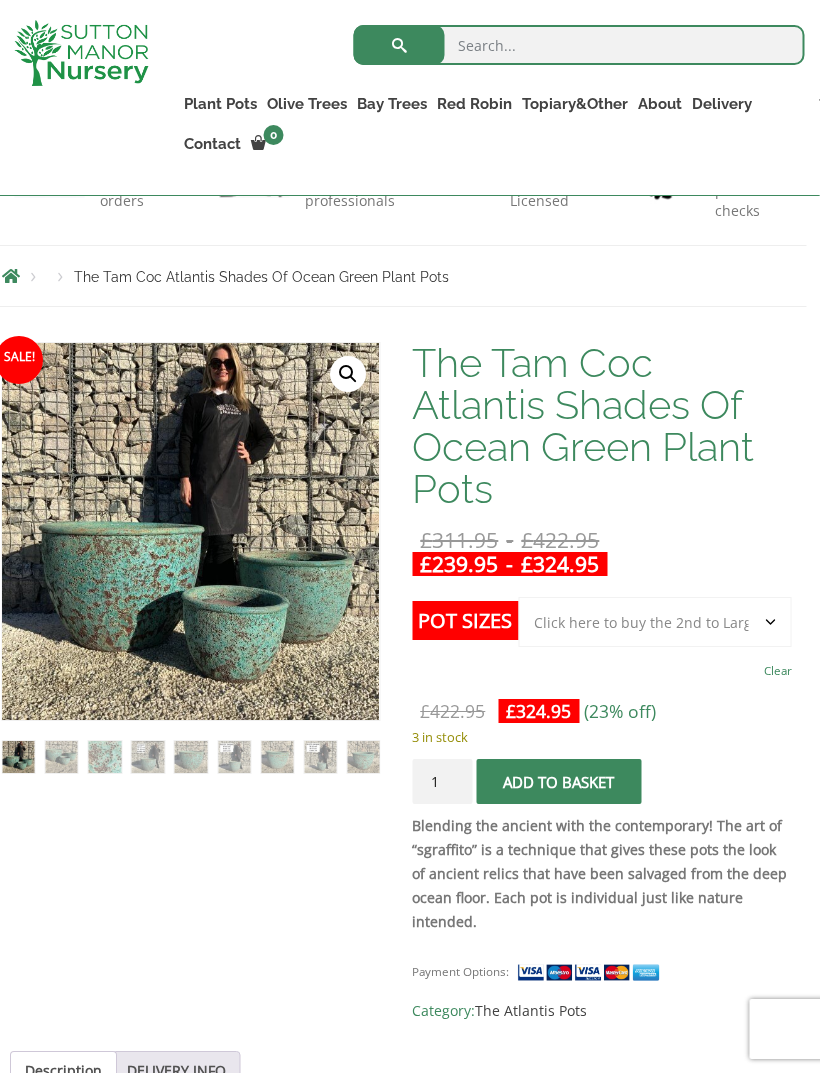 scroll, scrollTop: 0, scrollLeft: 13, axis: horizontal 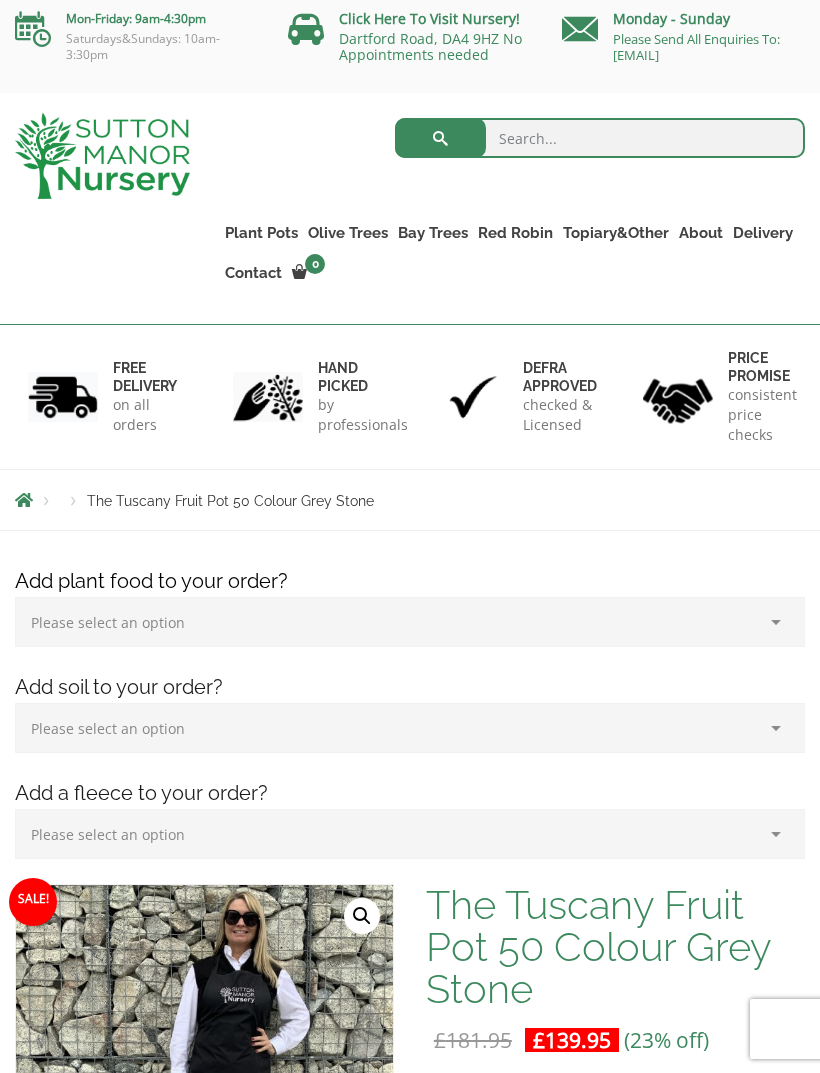 click on "The Old Stone Pots" at bounding box center [0, 0] 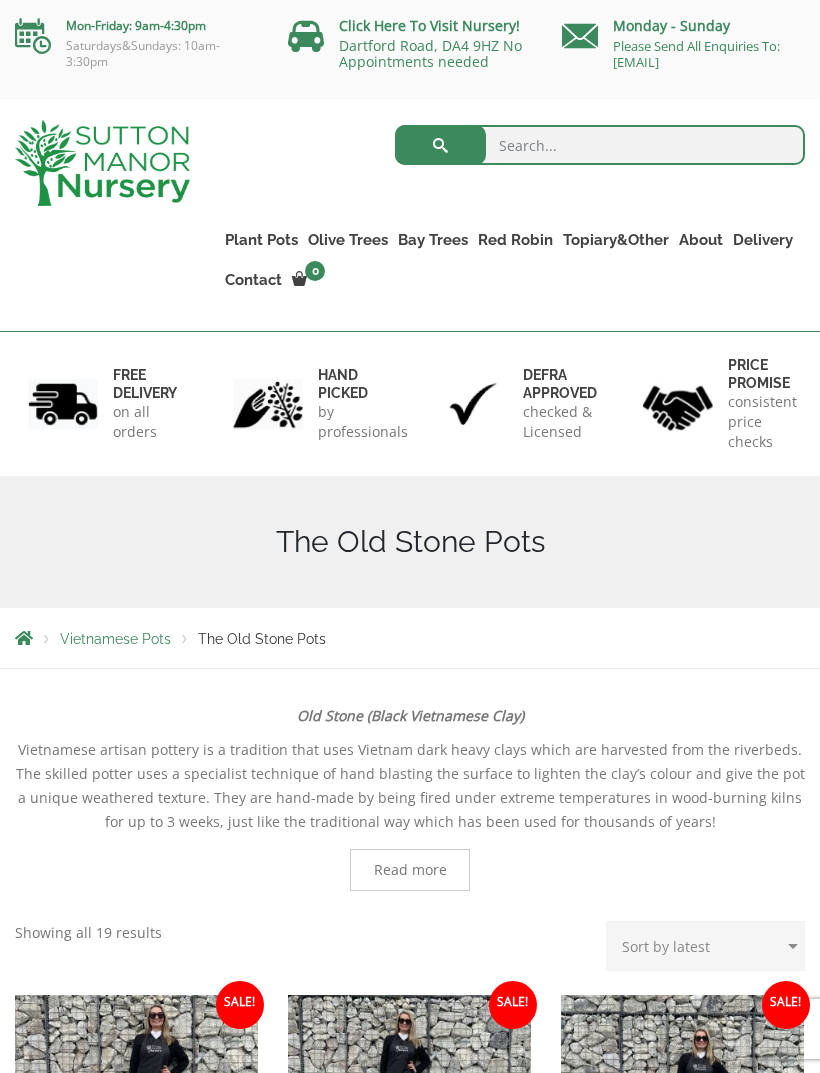 scroll, scrollTop: 0, scrollLeft: 0, axis: both 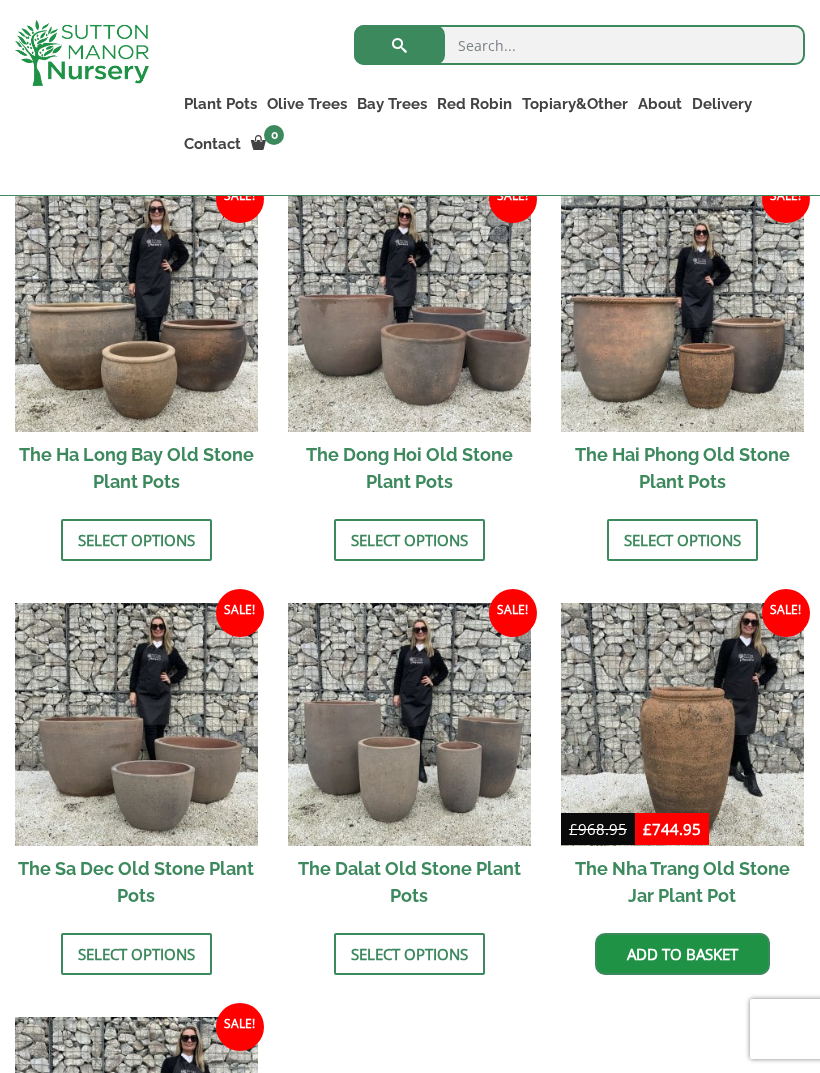 click at bounding box center (409, 310) 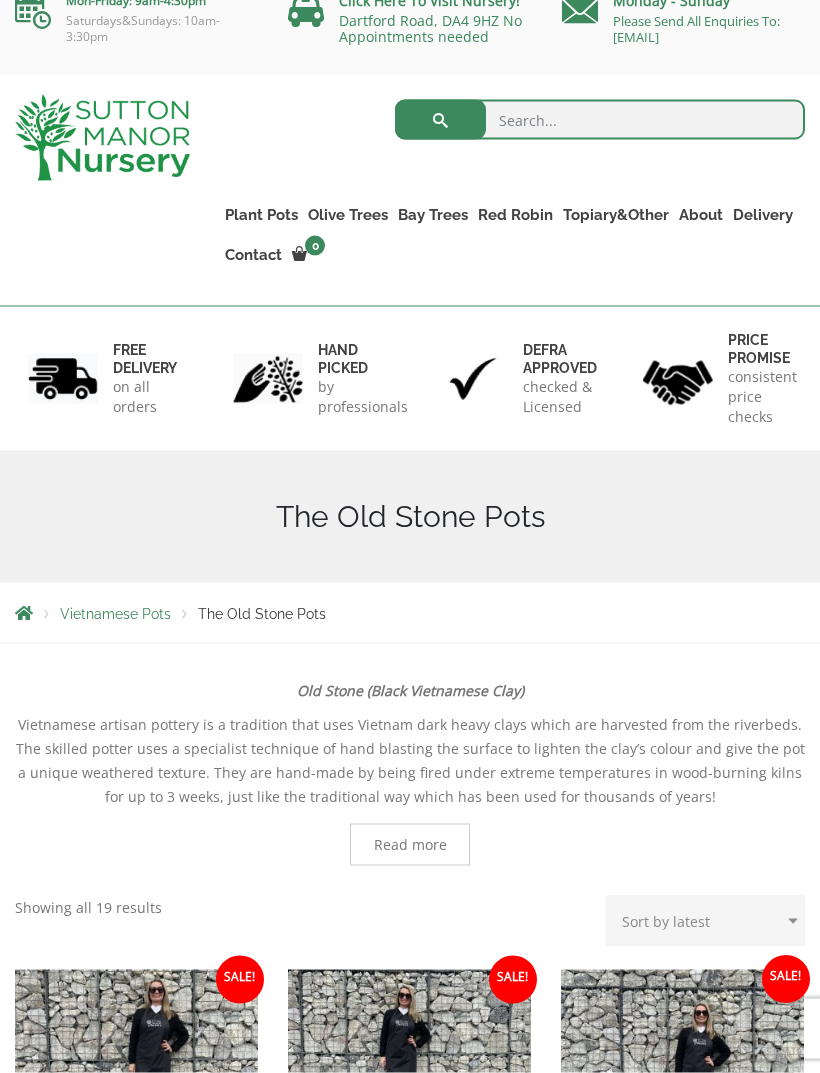 scroll, scrollTop: 0, scrollLeft: 0, axis: both 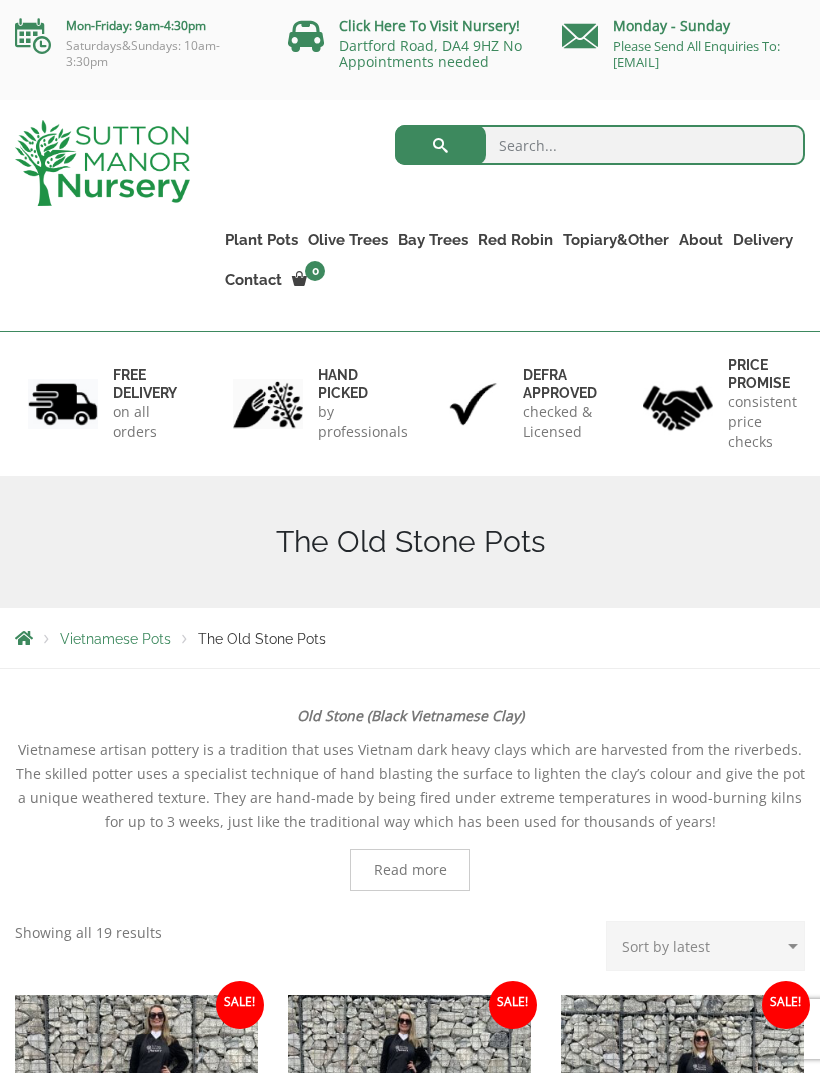 click on "The Iron Stone Pots" at bounding box center (0, 0) 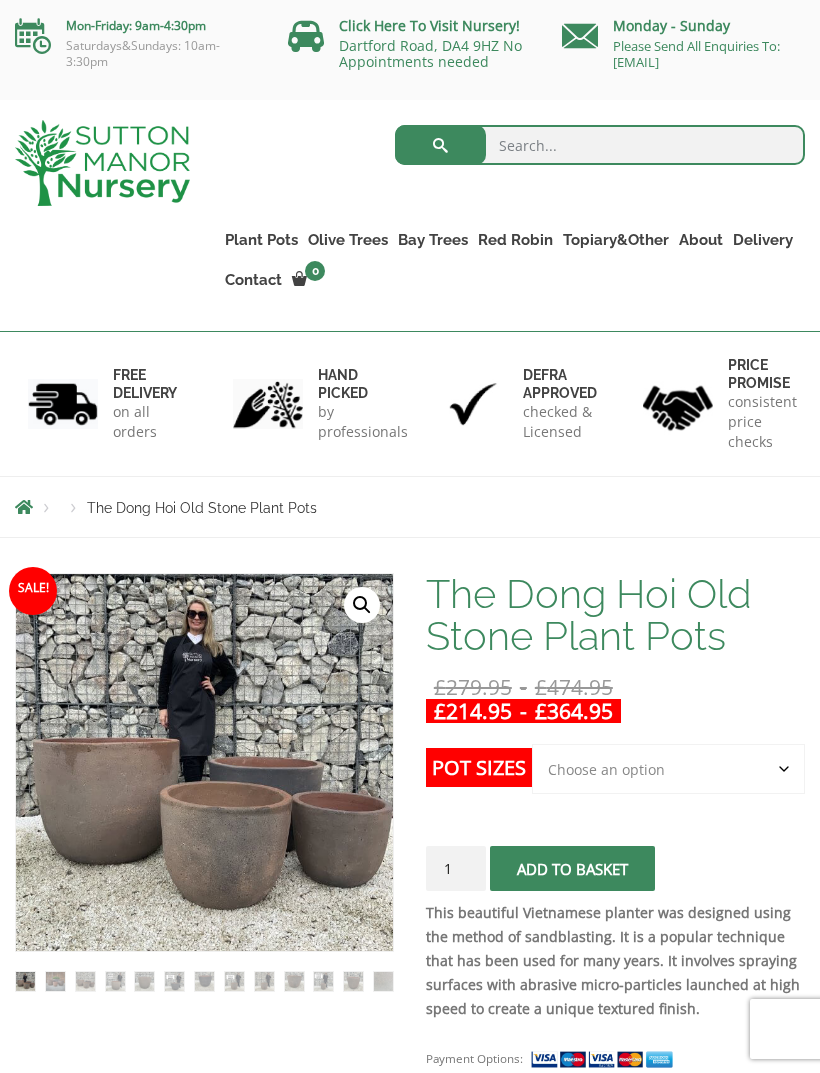 scroll, scrollTop: 0, scrollLeft: 0, axis: both 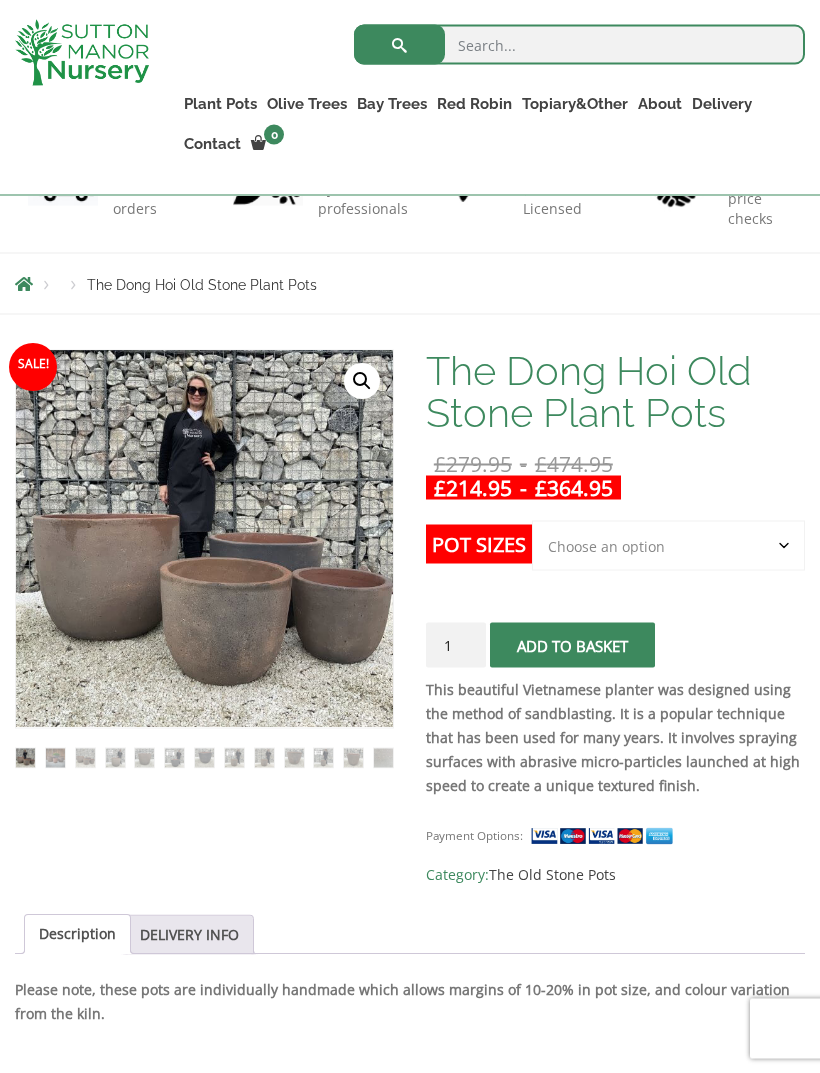 click on "Choose an option Click here to buy the 4th to Largest Pot In The Picture Click here to buy the 3rd to Largest Pot In The Picture Click here to buy the 2nd to Largest Pot In The Picture Click here to buy the Largest pot In The Picture" 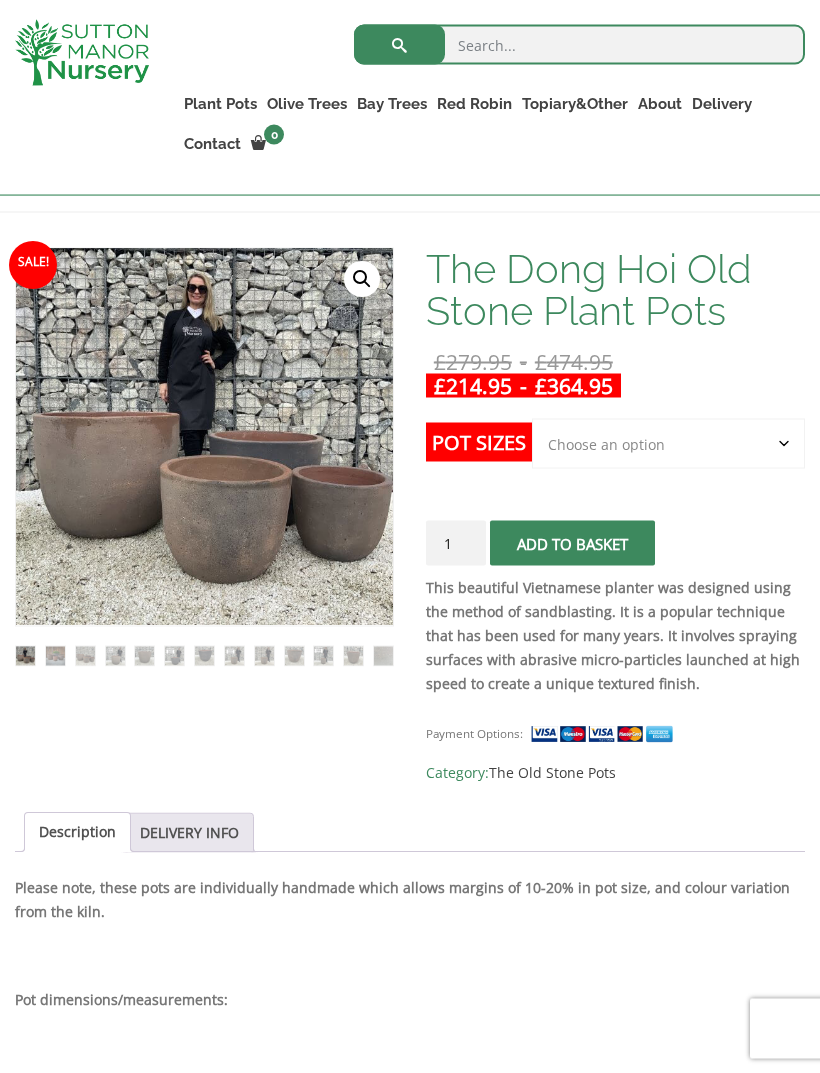 scroll, scrollTop: 287, scrollLeft: 0, axis: vertical 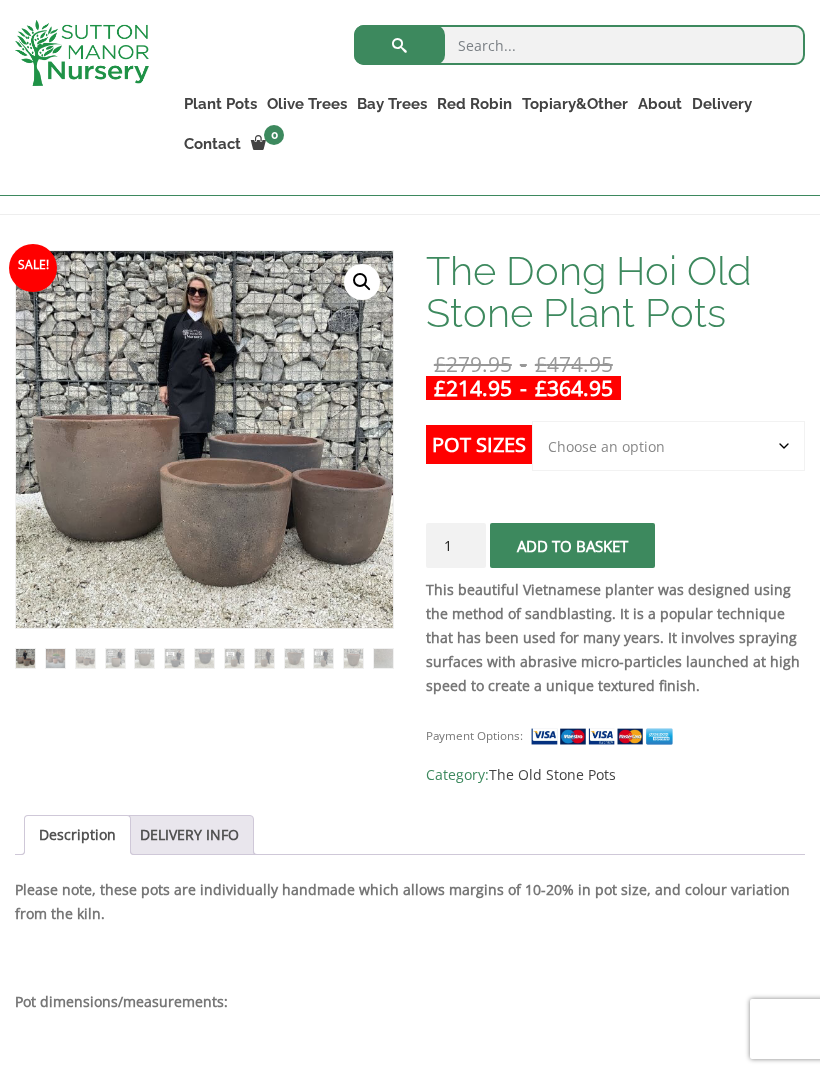 click on "Choose an option Click here to buy the 4th to Largest Pot In The Picture Click here to buy the 3rd to Largest Pot In The Picture Click here to buy the 2nd to Largest Pot In The Picture Click here to buy the Largest pot In The Picture" 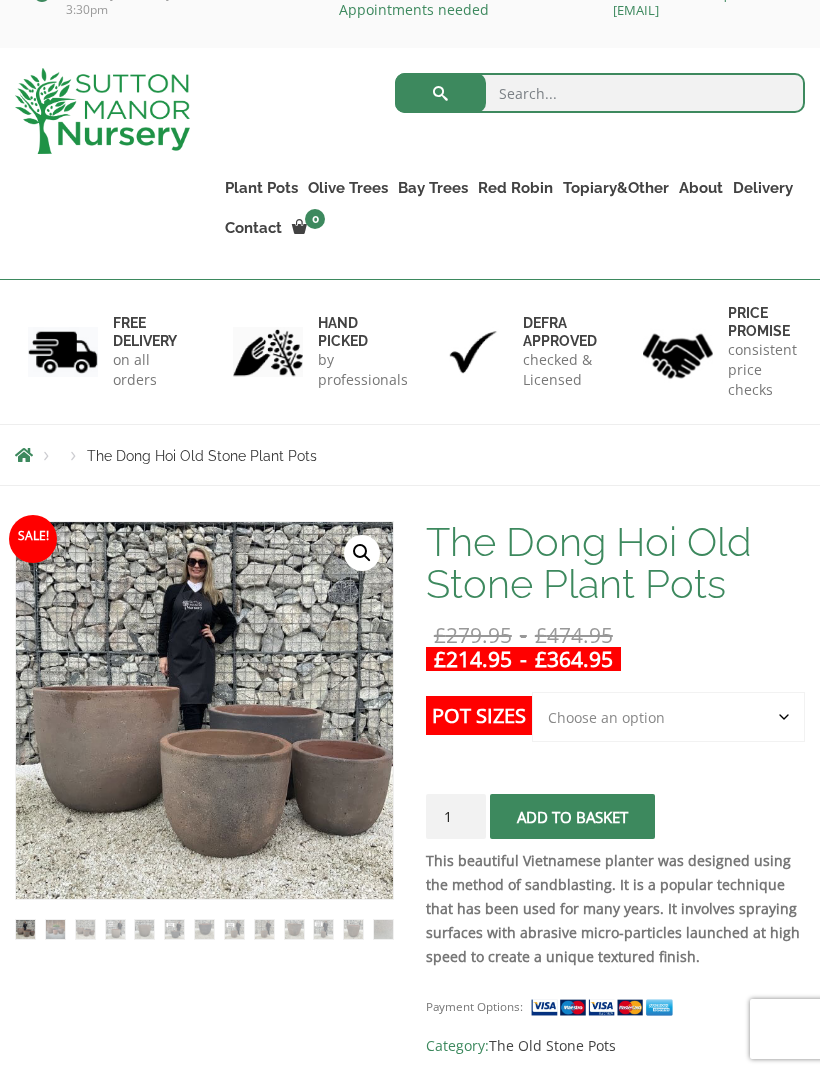 scroll, scrollTop: 0, scrollLeft: 0, axis: both 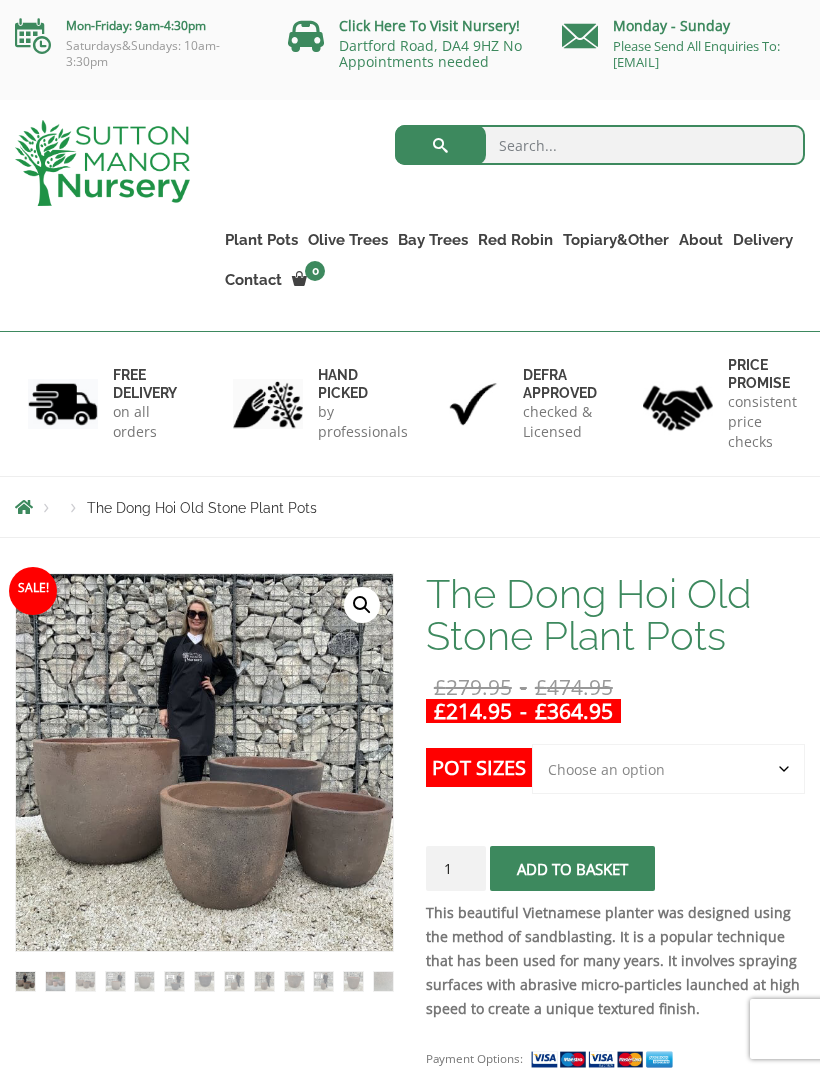 click on "Choose an option Click here to buy the 4th to Largest Pot In The Picture Click here to buy the 3rd to Largest Pot In The Picture Click here to buy the 2nd to Largest Pot In The Picture Click here to buy the Largest pot In The Picture" 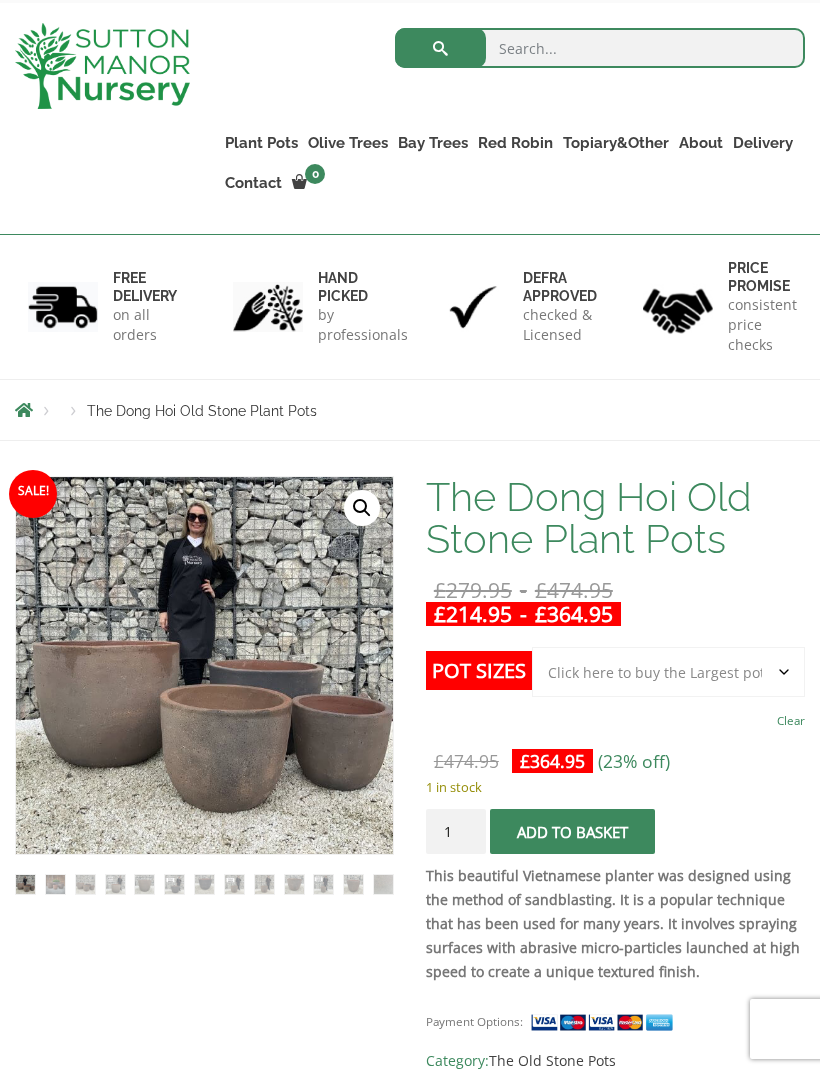 scroll, scrollTop: 96, scrollLeft: 0, axis: vertical 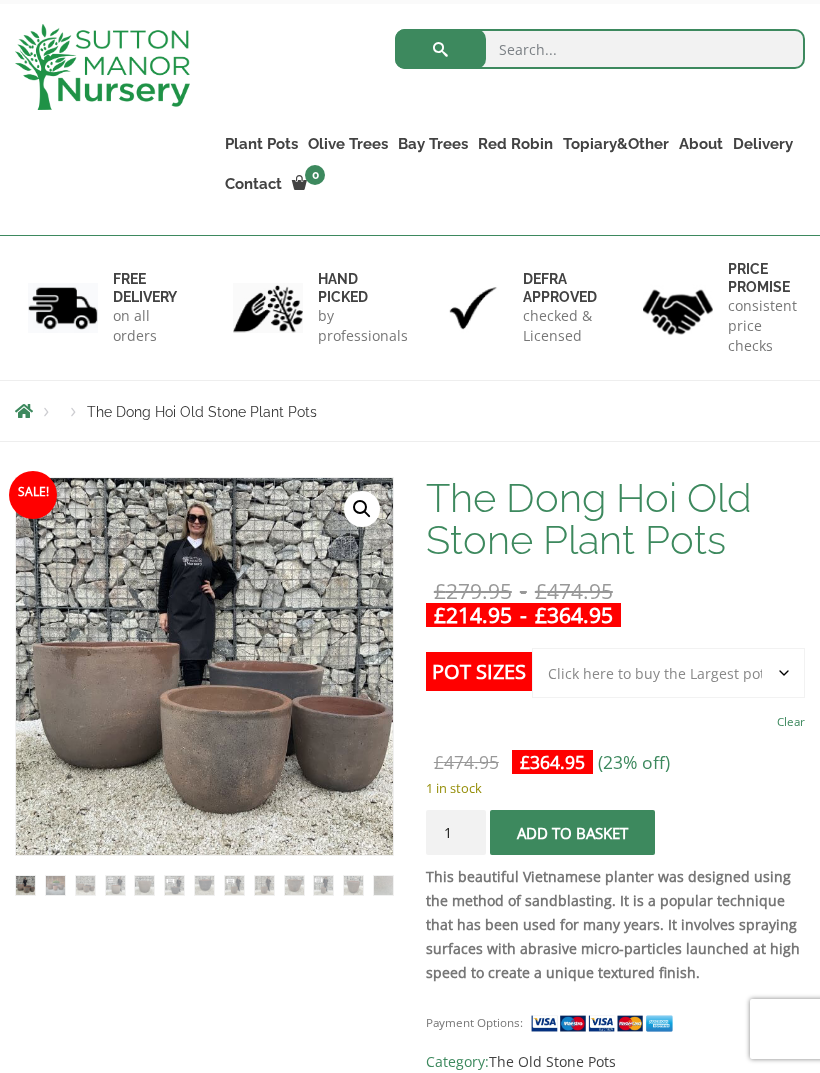 click on "Choose an option Click here to buy the 4th to Largest Pot In The Picture Click here to buy the 3rd to Largest Pot In The Picture Click here to buy the 2nd to Largest Pot In The Picture Click here to buy the Largest pot In The Picture" 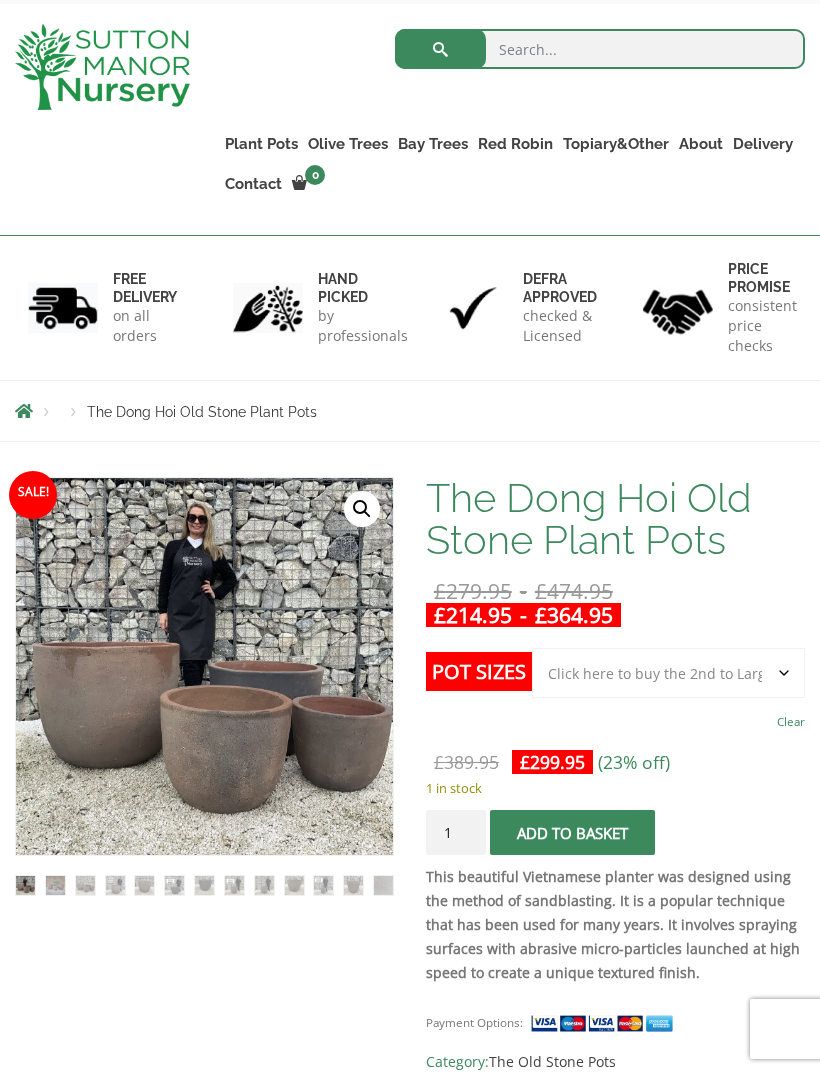 click on "Choose an option Click here to buy the 4th to Largest Pot In The Picture Click here to buy the 3rd to Largest Pot In The Picture Click here to buy the 2nd to Largest Pot In The Picture Click here to buy the Largest pot In The Picture" 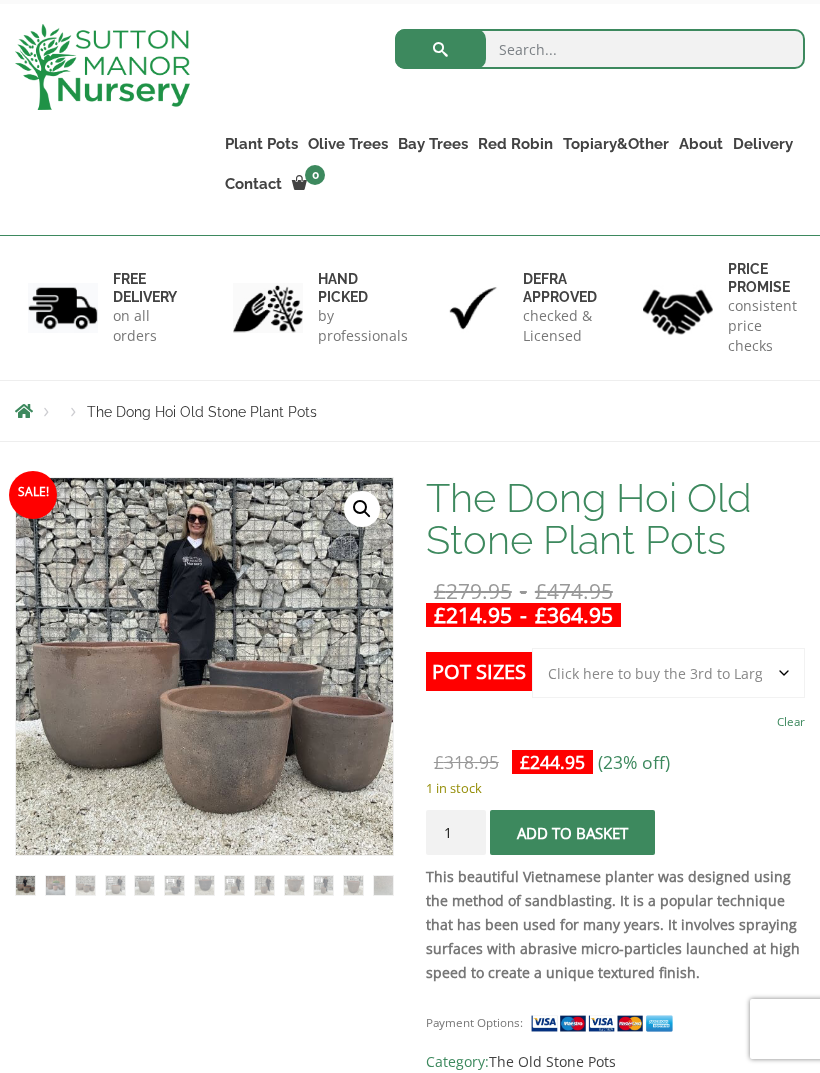 click on "Choose an option Click here to buy the 4th to Largest Pot In The Picture Click here to buy the 3rd to Largest Pot In The Picture Click here to buy the 2nd to Largest Pot In The Picture Click here to buy the Largest pot In The Picture" 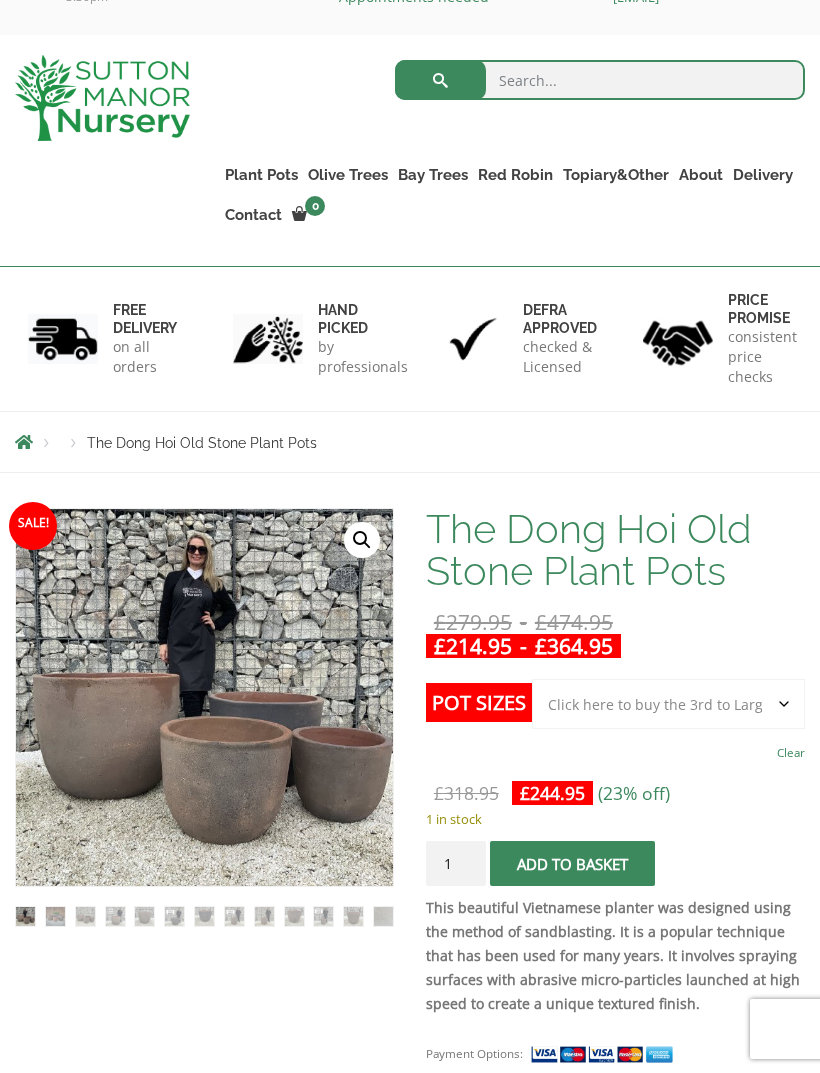 scroll, scrollTop: 0, scrollLeft: 0, axis: both 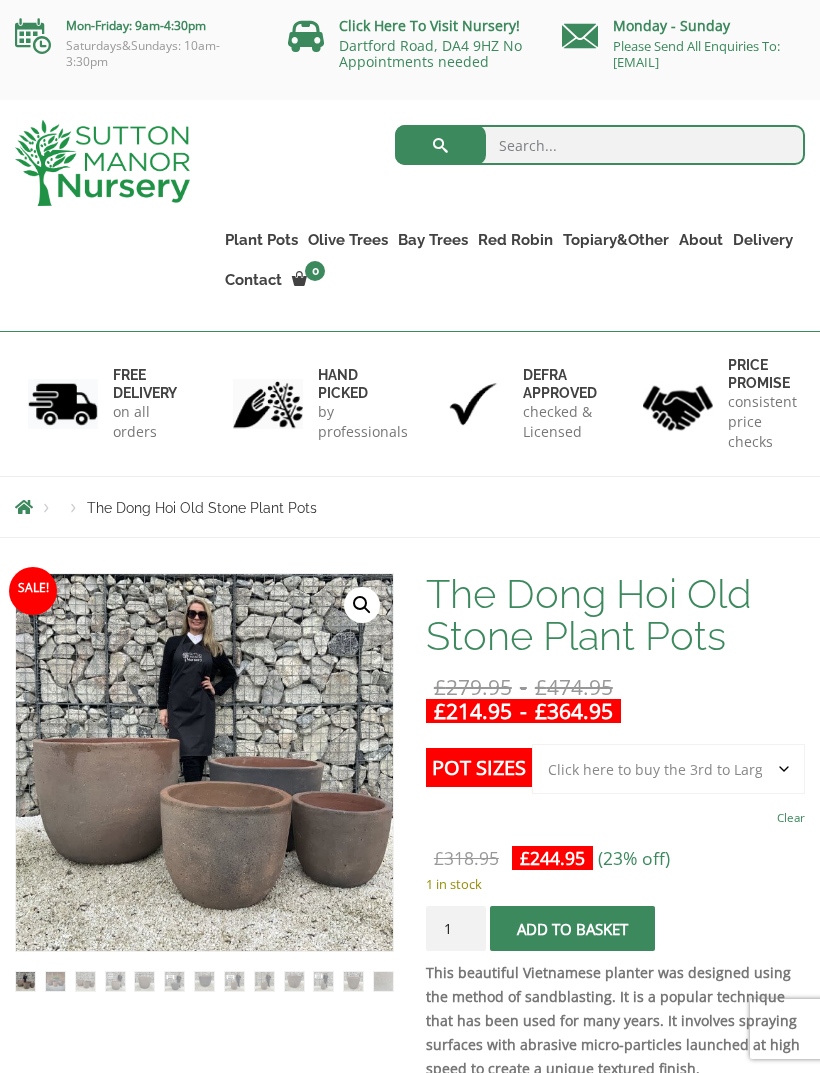 click on "Choose an option Click here to buy the 4th to Largest Pot In The Picture Click here to buy the 3rd to Largest Pot In The Picture Click here to buy the 2nd to Largest Pot In The Picture Click here to buy the Largest pot In The Picture" 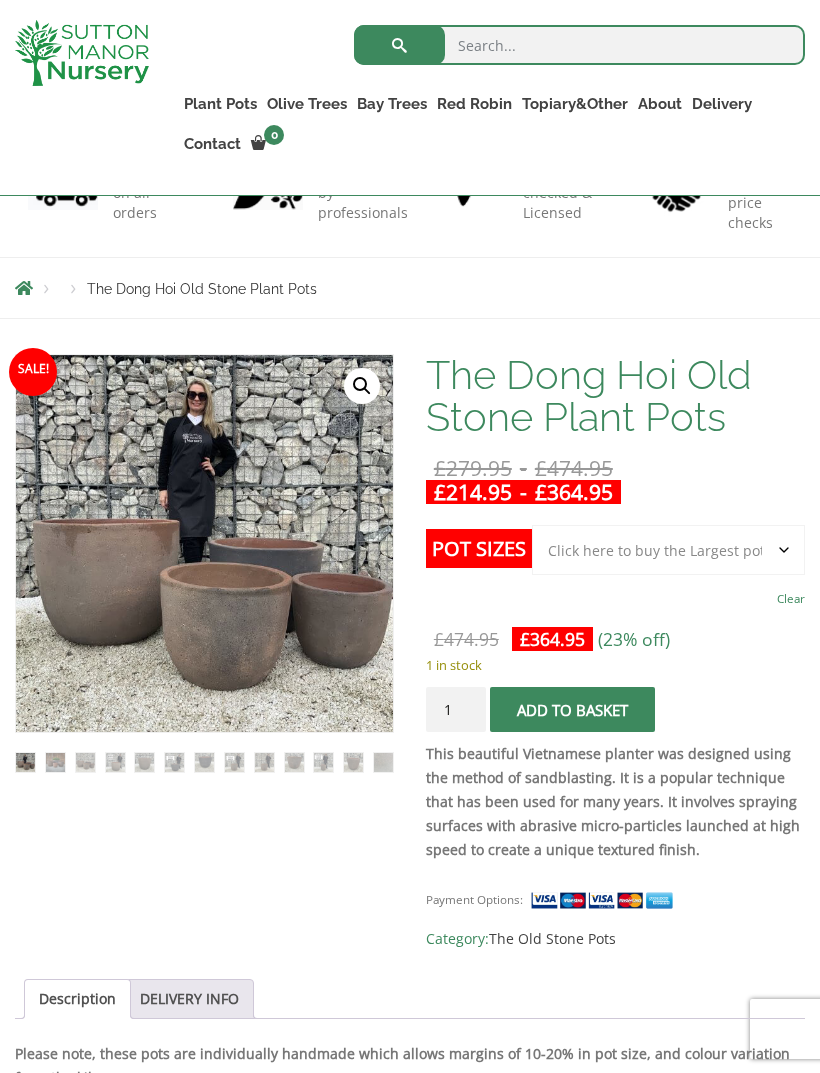 scroll, scrollTop: 177, scrollLeft: 0, axis: vertical 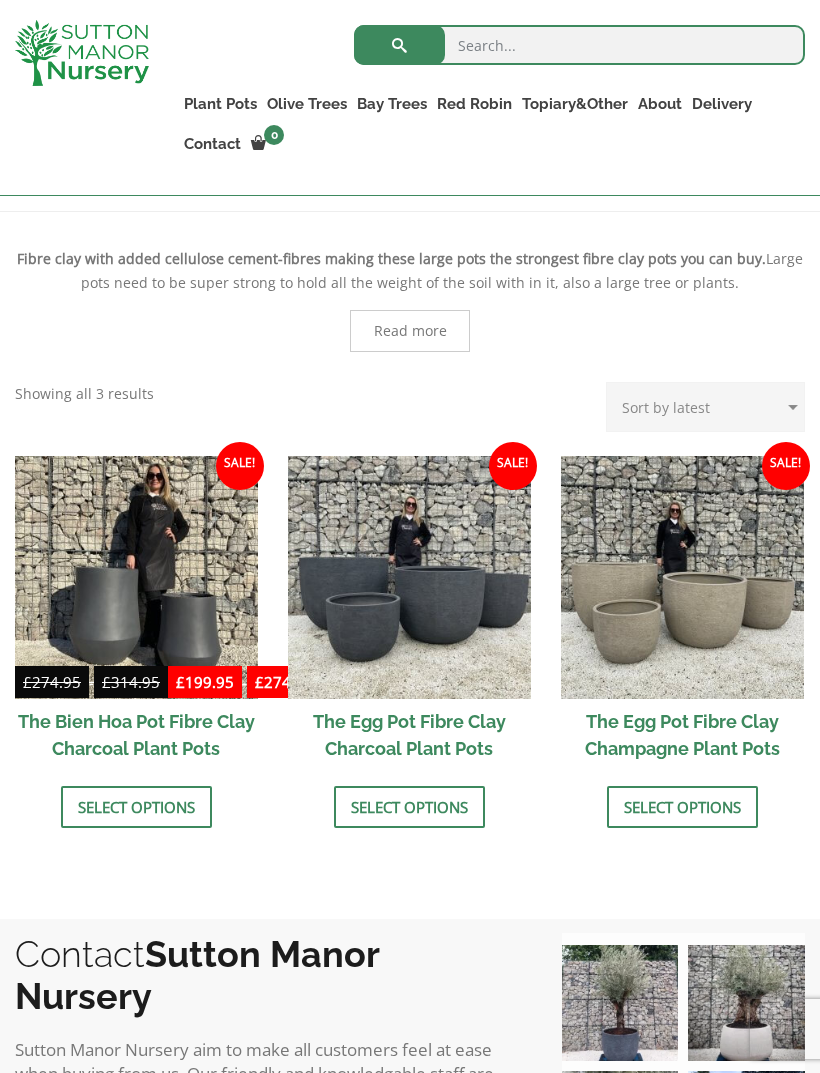 click at bounding box center [682, 577] 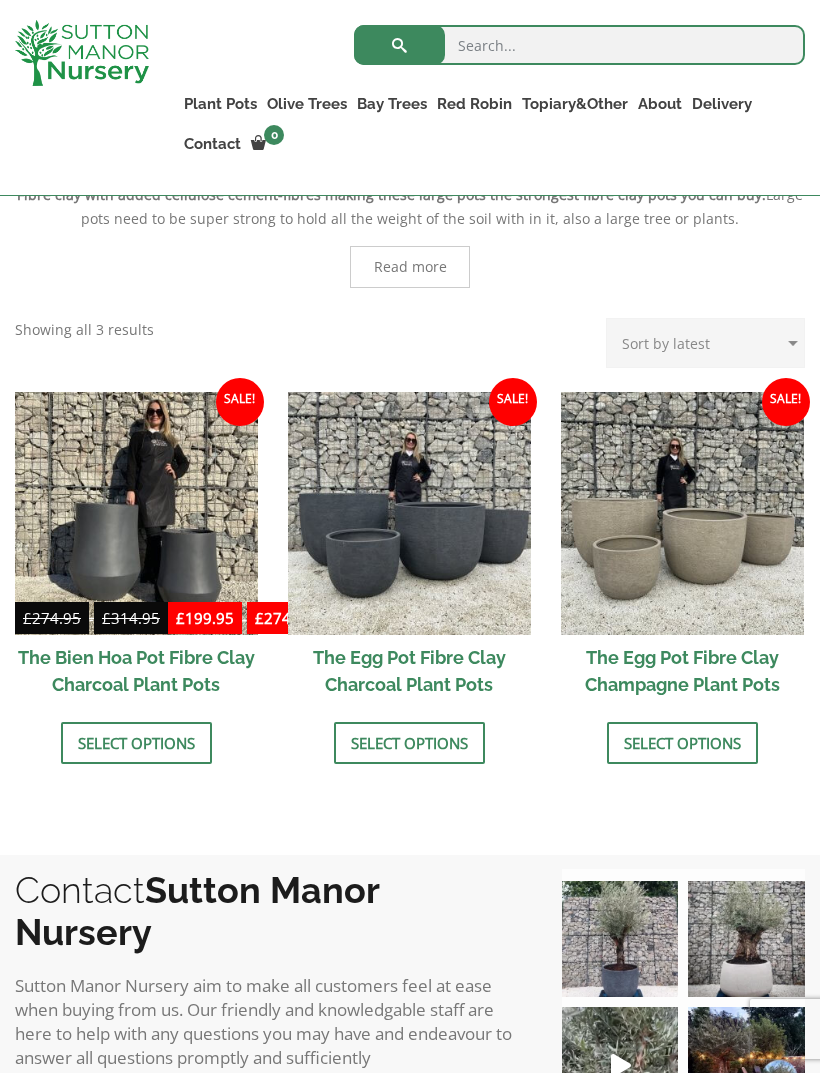 click on "Vietnamese Pots" at bounding box center (0, 0) 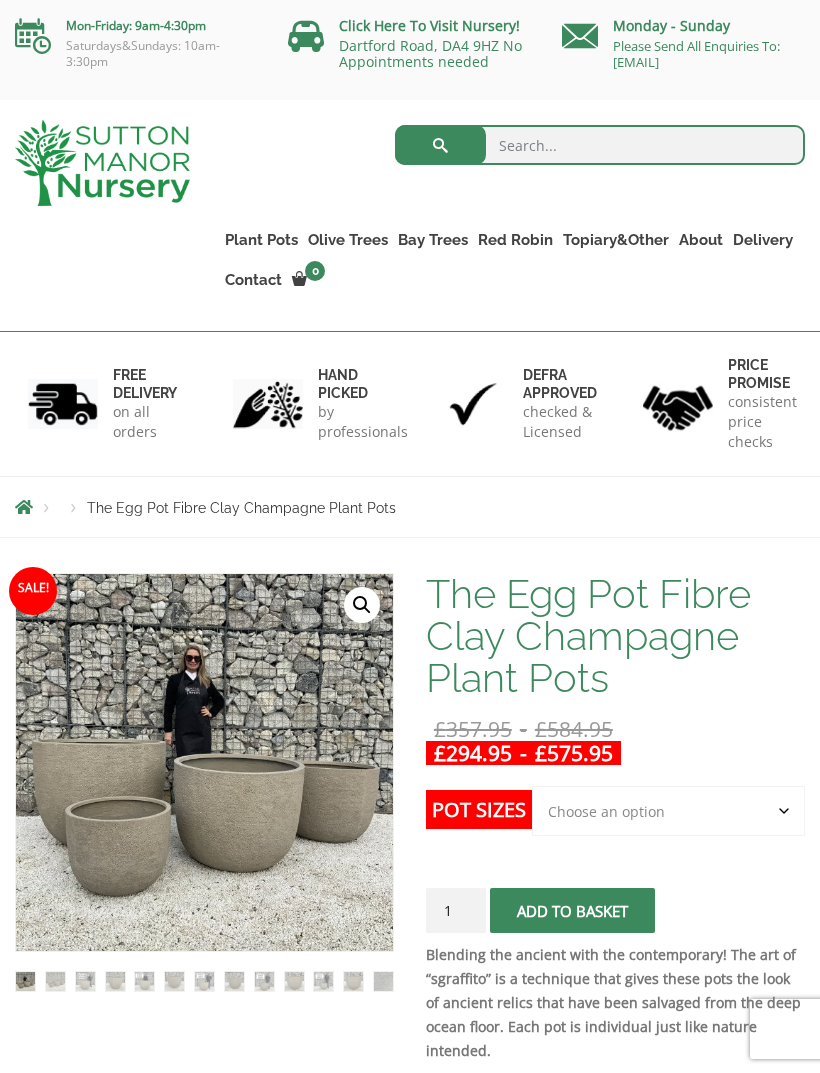 scroll, scrollTop: 0, scrollLeft: 0, axis: both 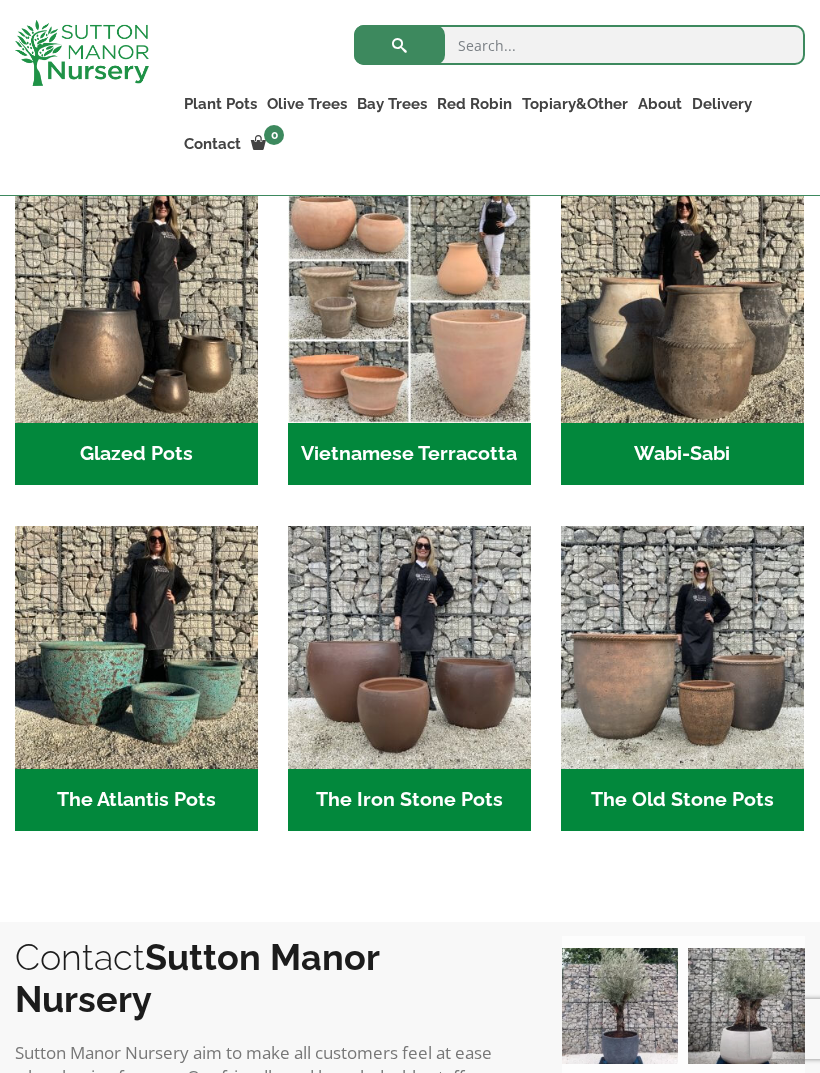 click at bounding box center [136, 301] 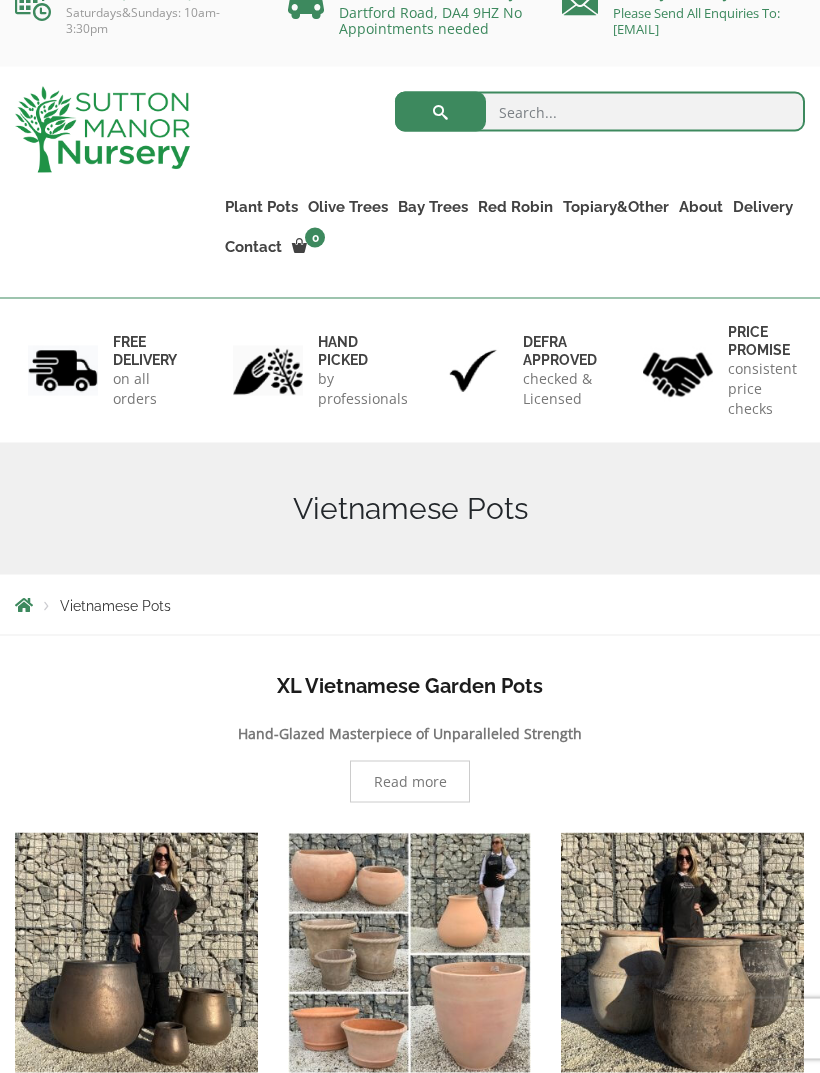 scroll, scrollTop: 0, scrollLeft: 0, axis: both 